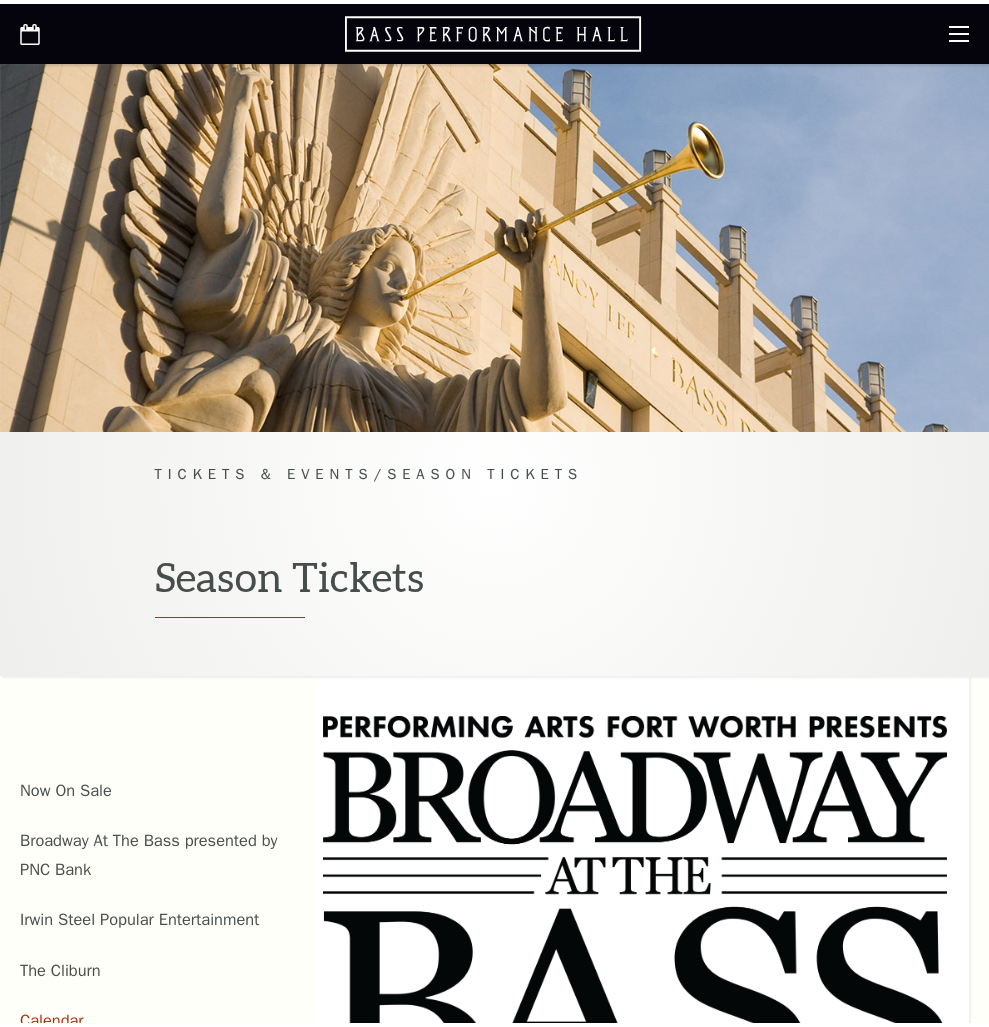 scroll, scrollTop: 0, scrollLeft: 0, axis: both 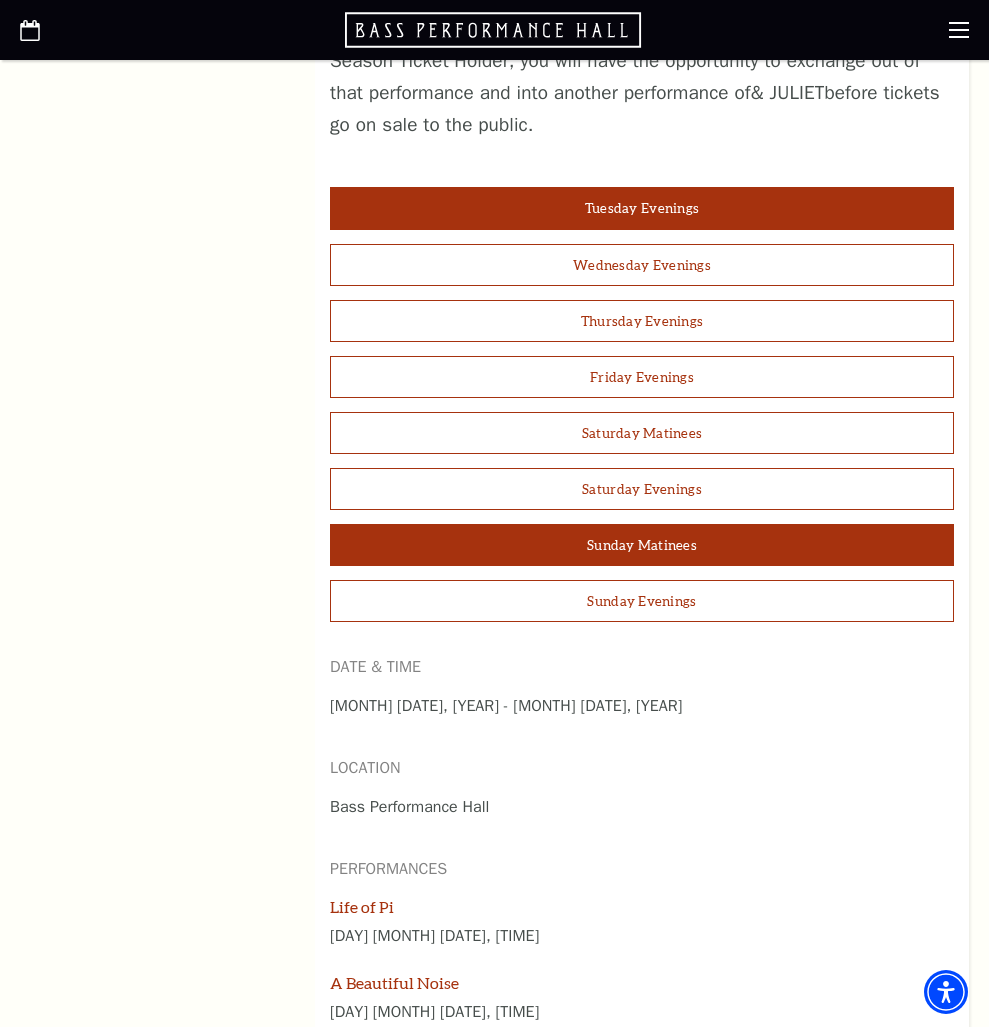 click on "Sunday Matinees" at bounding box center [642, 545] 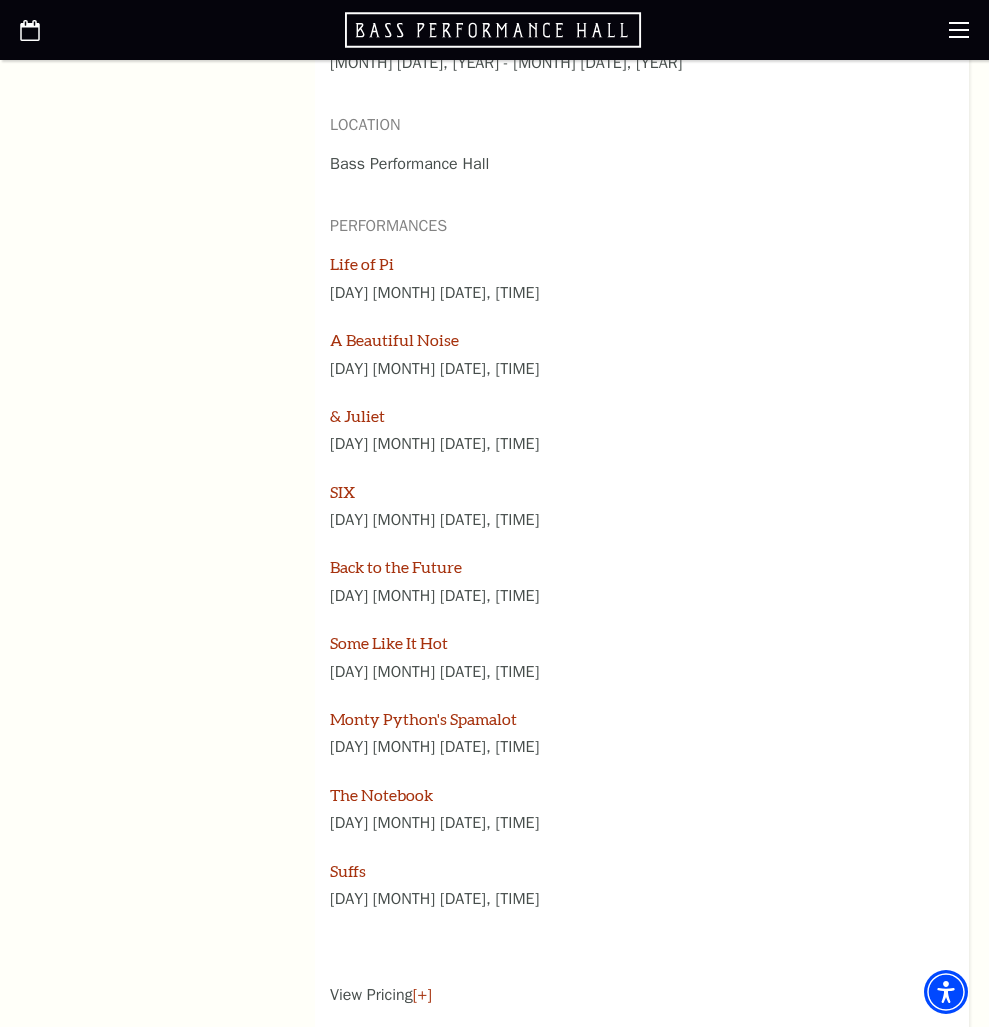 scroll, scrollTop: 2884, scrollLeft: 0, axis: vertical 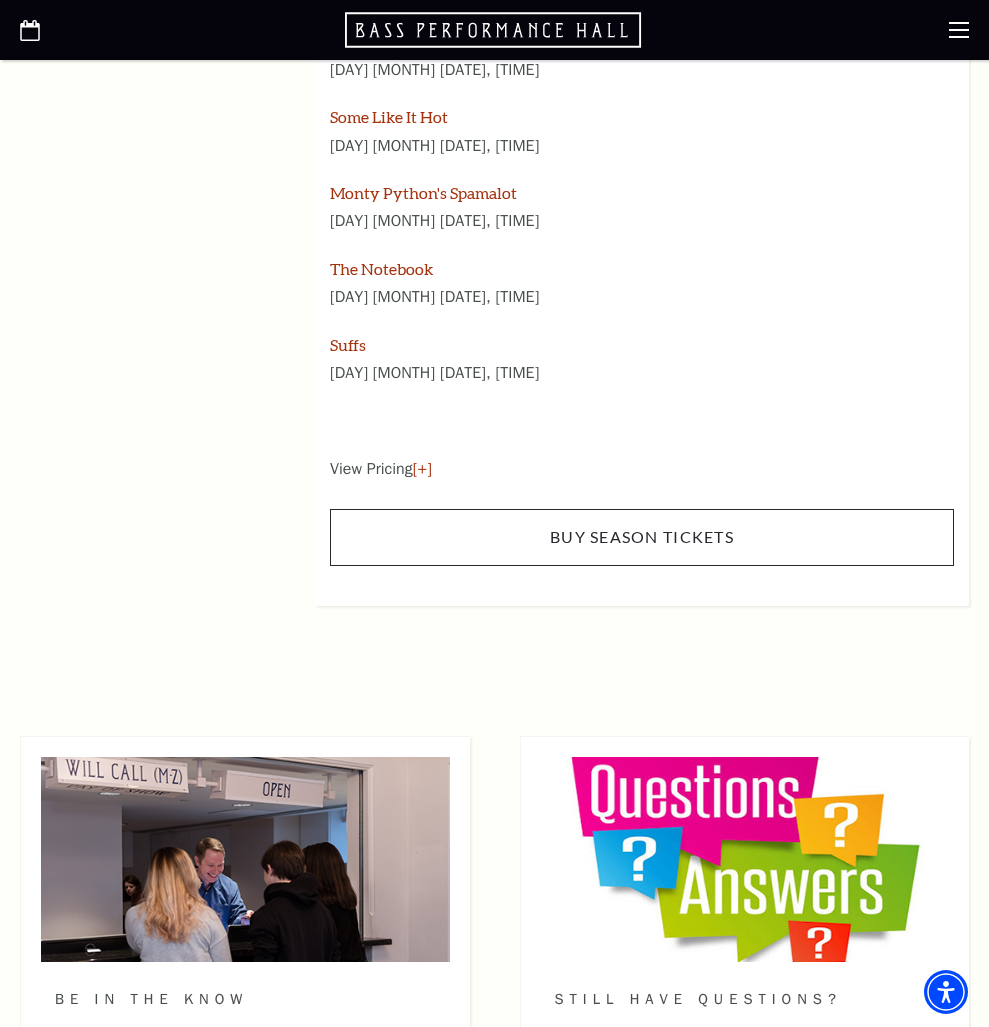 click on "Buy Season Tickets" at bounding box center [642, 537] 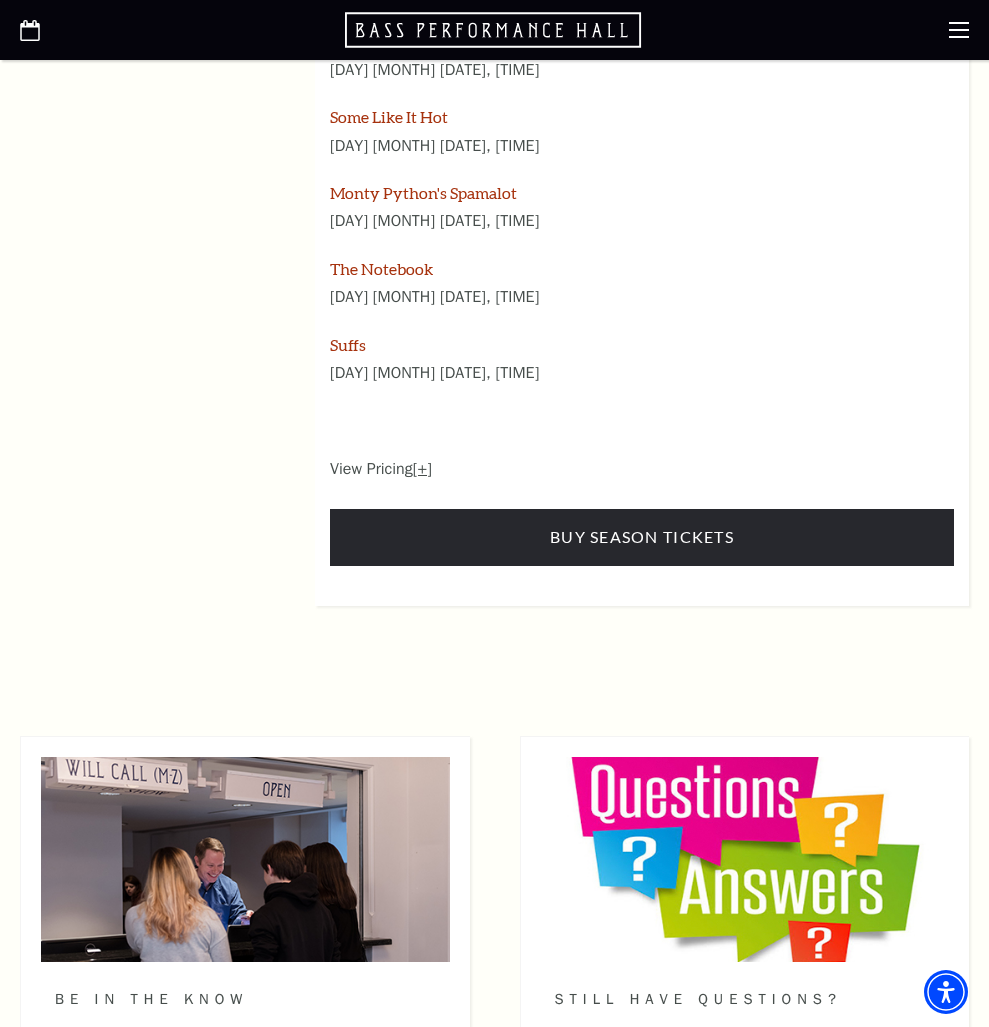 click on "[+]" at bounding box center [422, 469] 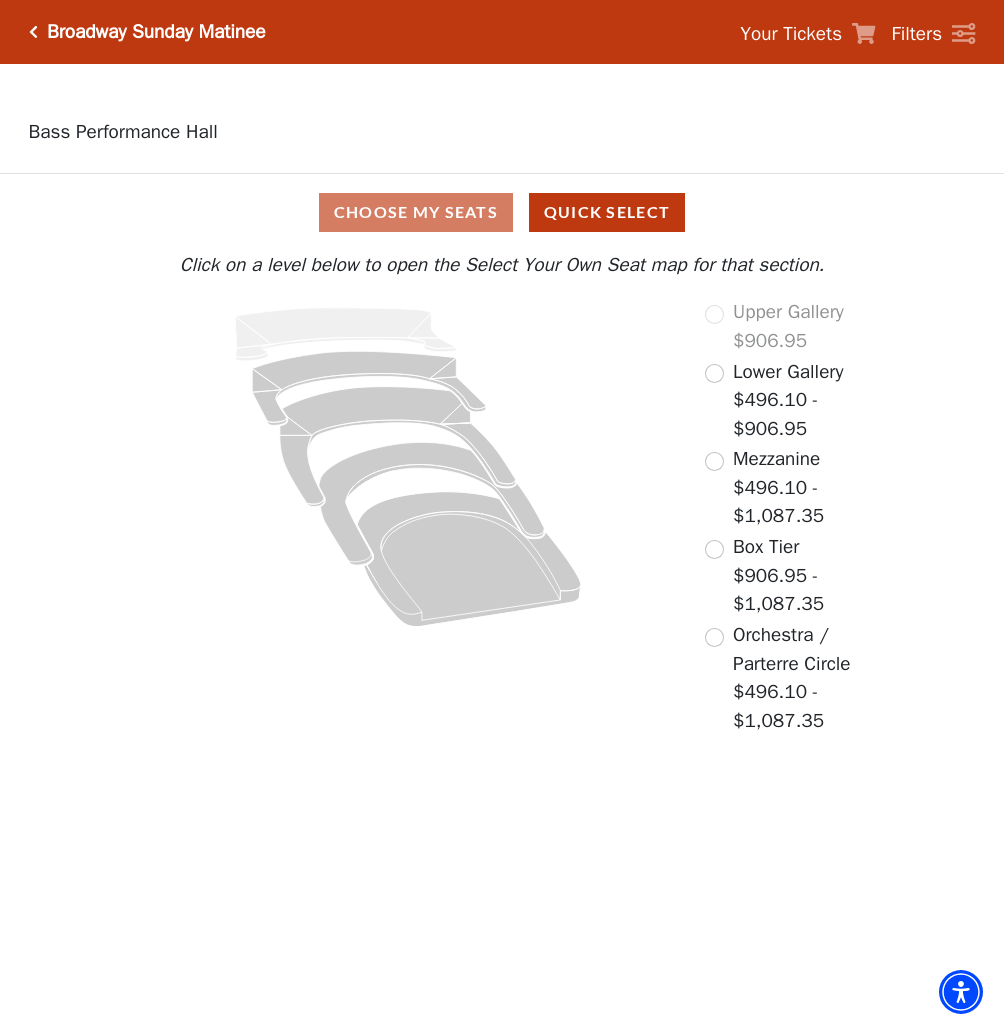 scroll, scrollTop: 0, scrollLeft: 0, axis: both 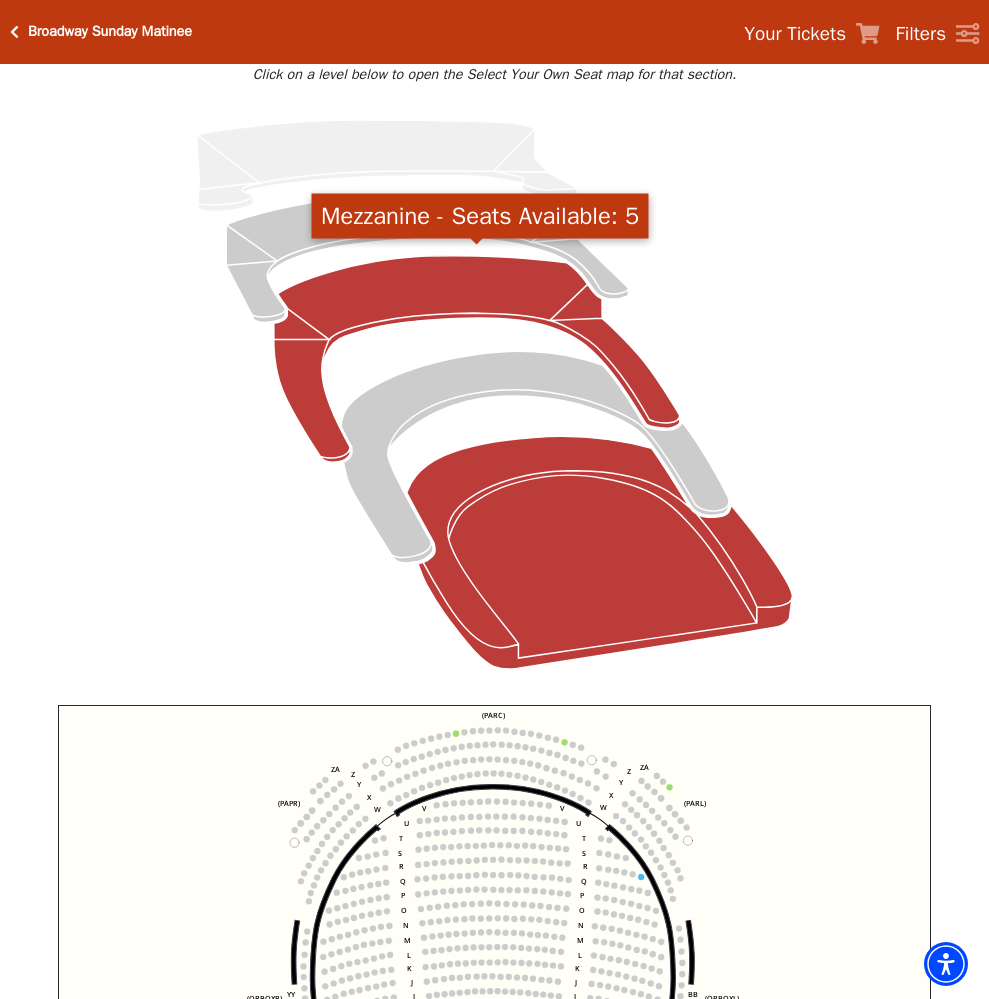 click 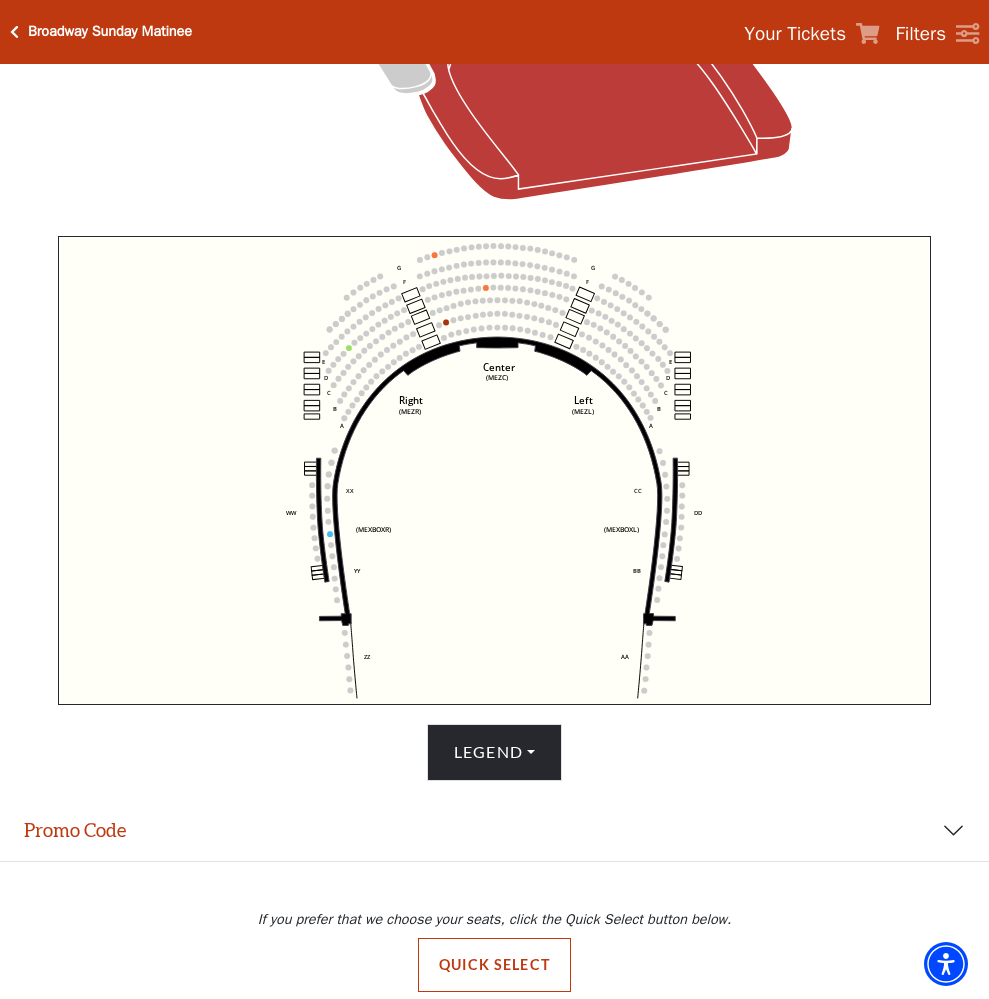 scroll, scrollTop: 0, scrollLeft: 0, axis: both 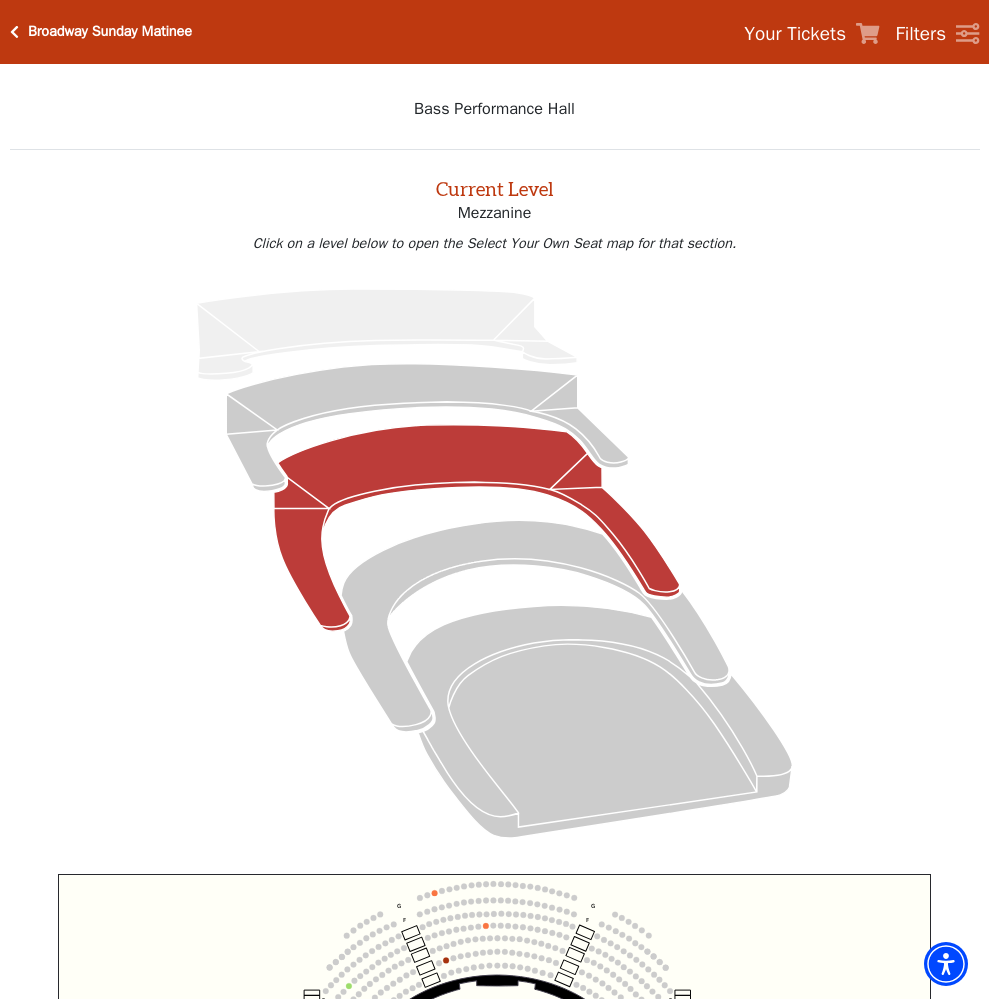 click at bounding box center [14, 32] 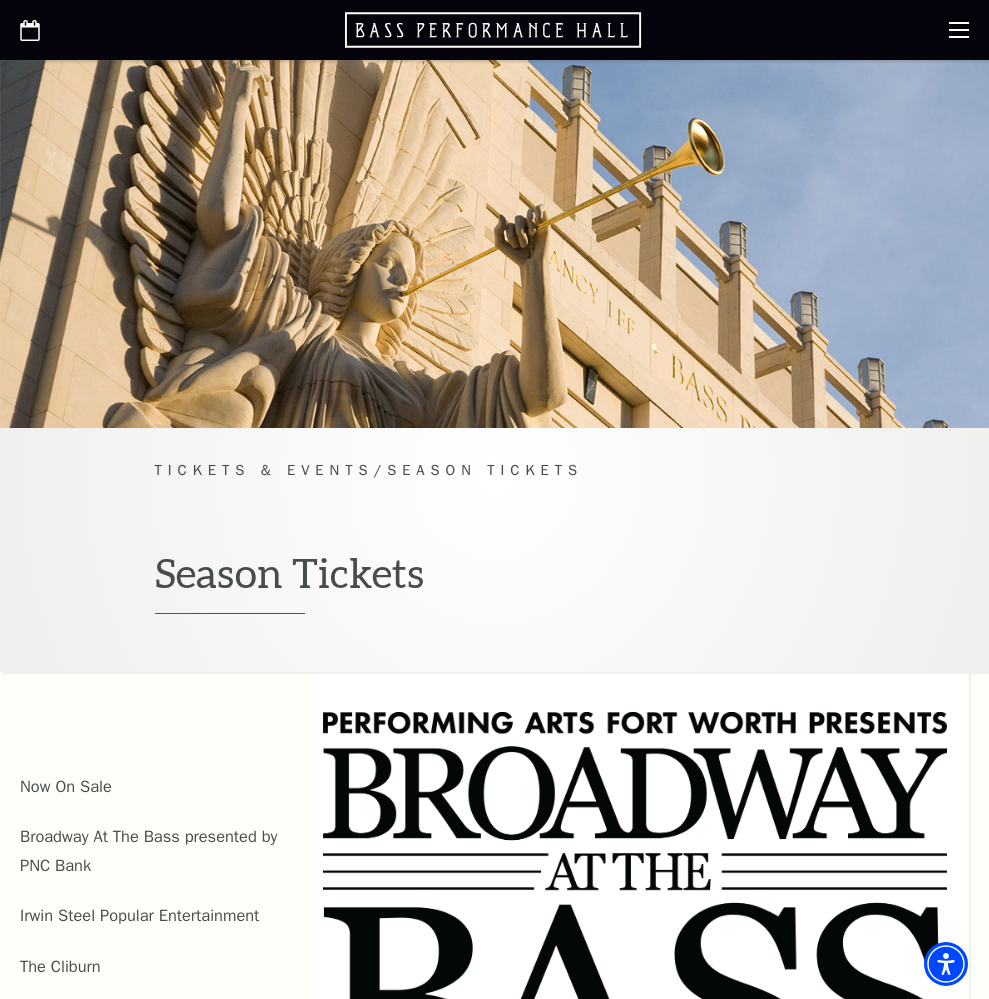 scroll, scrollTop: 0, scrollLeft: 0, axis: both 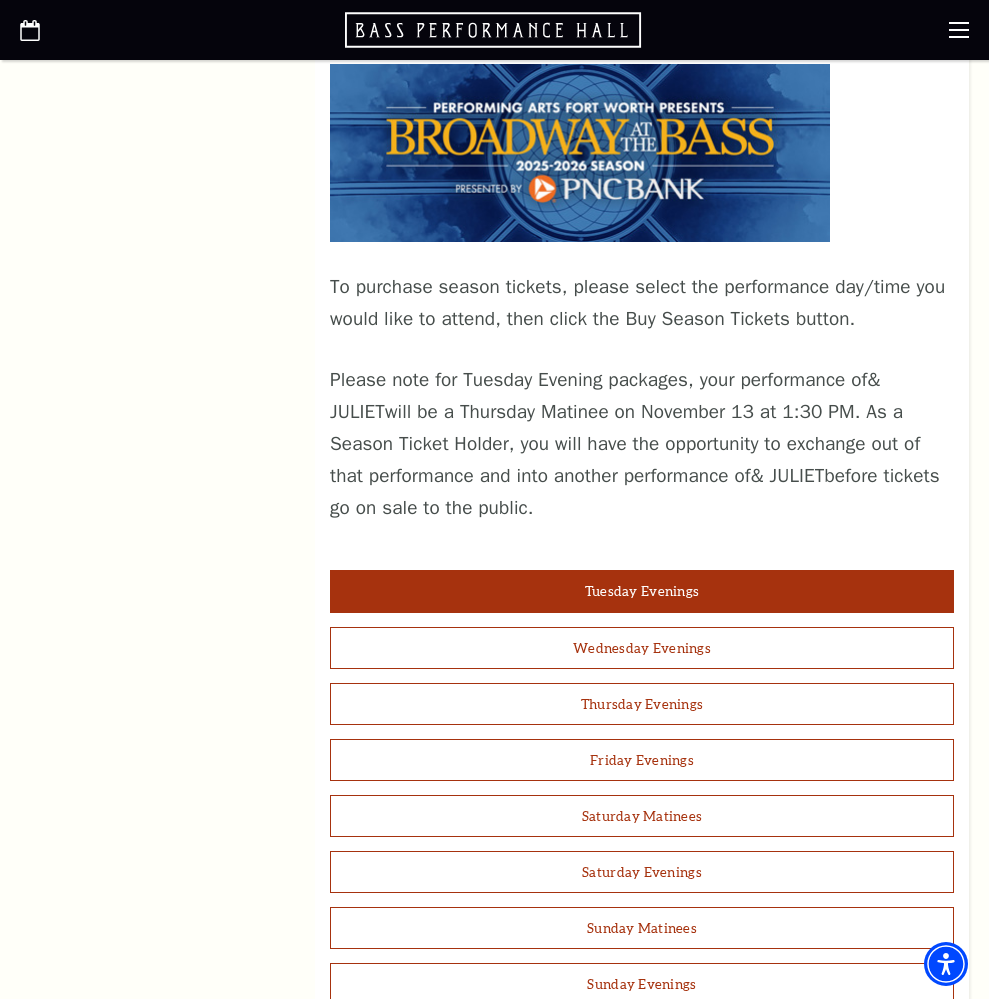 drag, startPoint x: 879, startPoint y: 407, endPoint x: 907, endPoint y: 505, distance: 101.92154 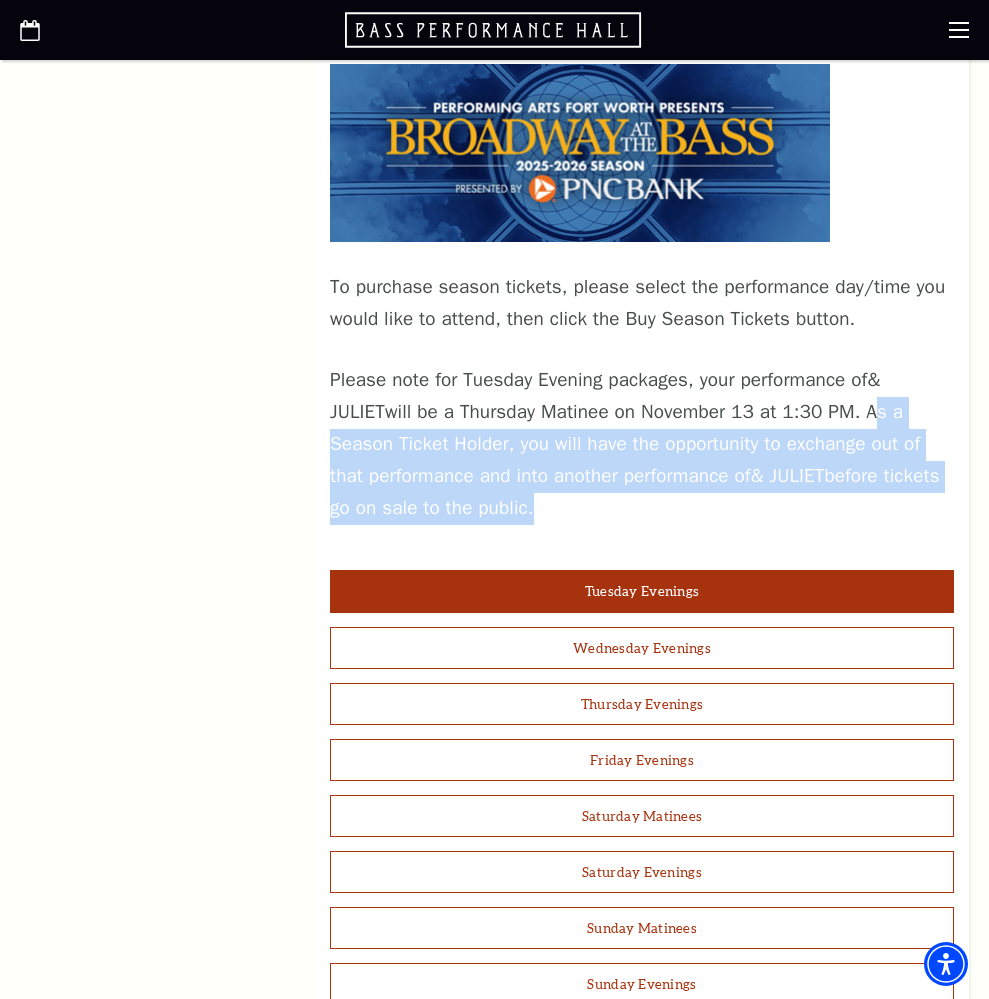 drag, startPoint x: 907, startPoint y: 505, endPoint x: 877, endPoint y: 414, distance: 95.817535 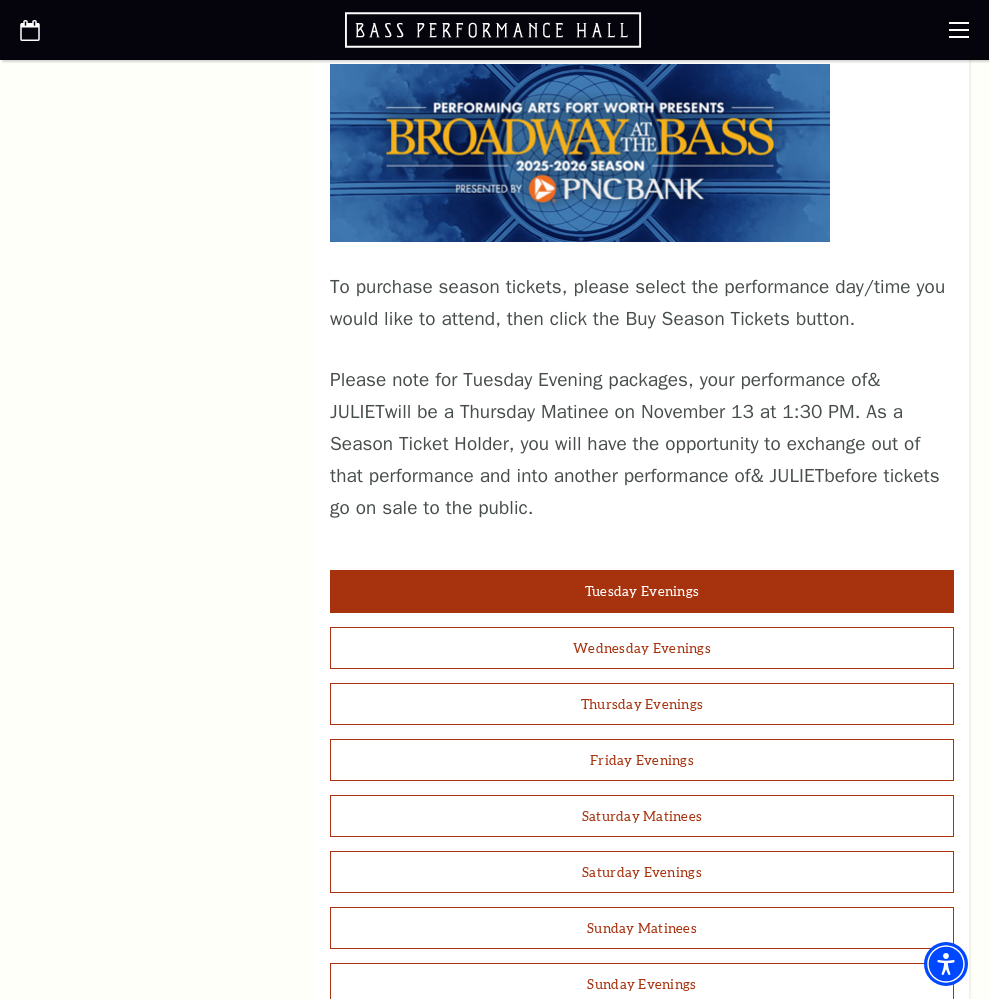 drag, startPoint x: 878, startPoint y: 408, endPoint x: 868, endPoint y: 492, distance: 84.59315 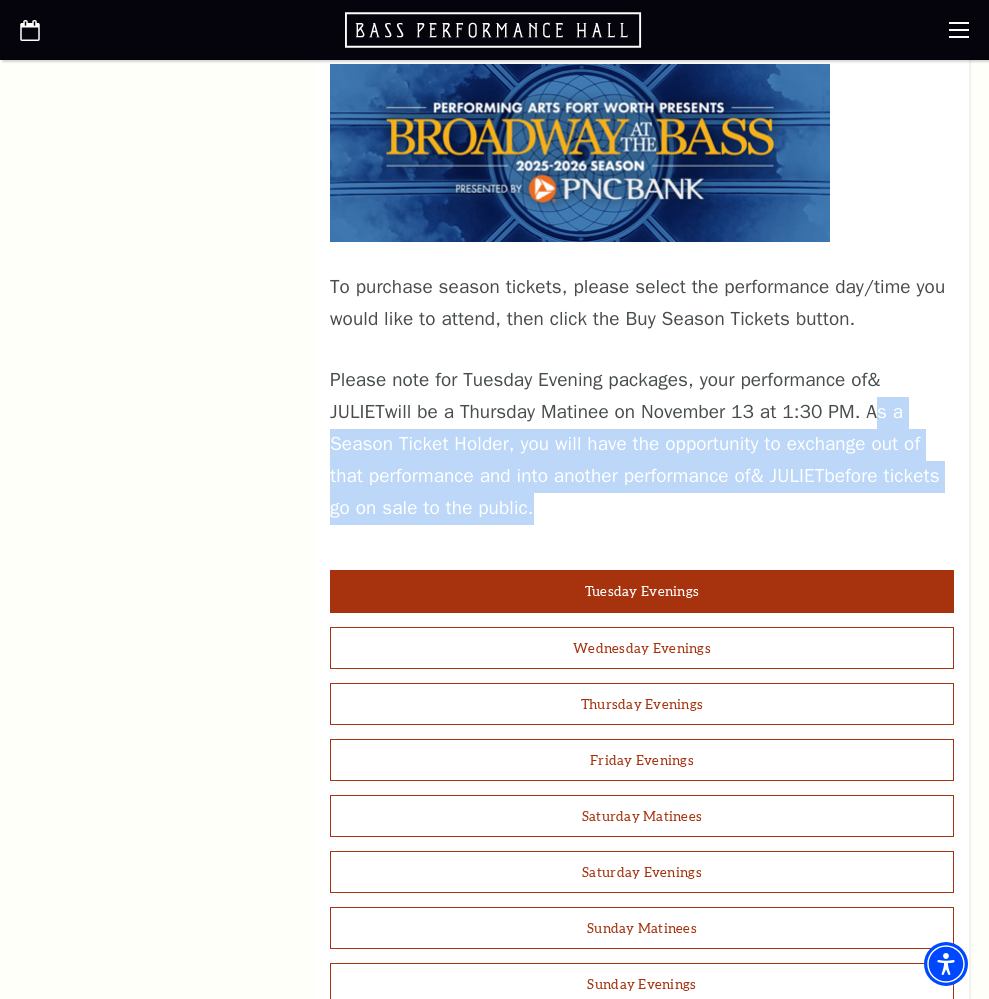 drag, startPoint x: 868, startPoint y: 492, endPoint x: 874, endPoint y: 409, distance: 83.21658 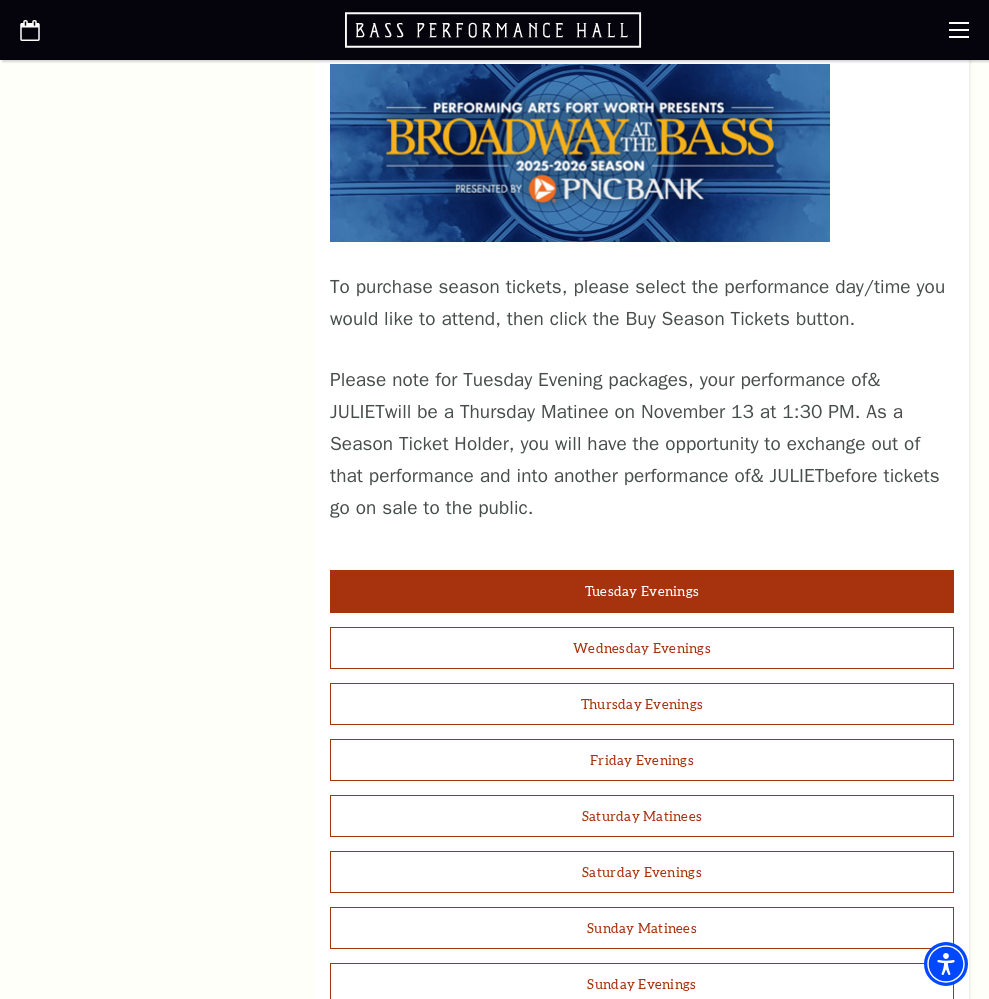 drag, startPoint x: 876, startPoint y: 405, endPoint x: 591, endPoint y: 507, distance: 302.70282 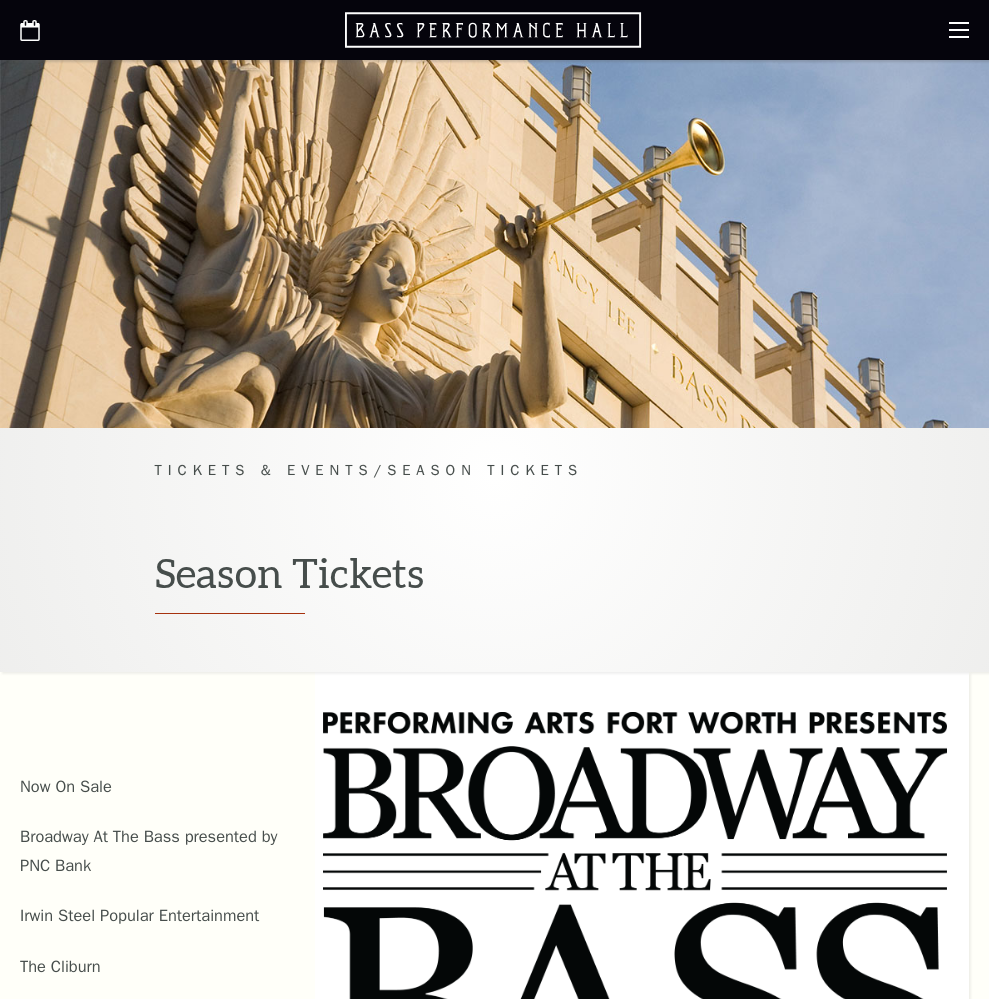 scroll, scrollTop: 0, scrollLeft: 0, axis: both 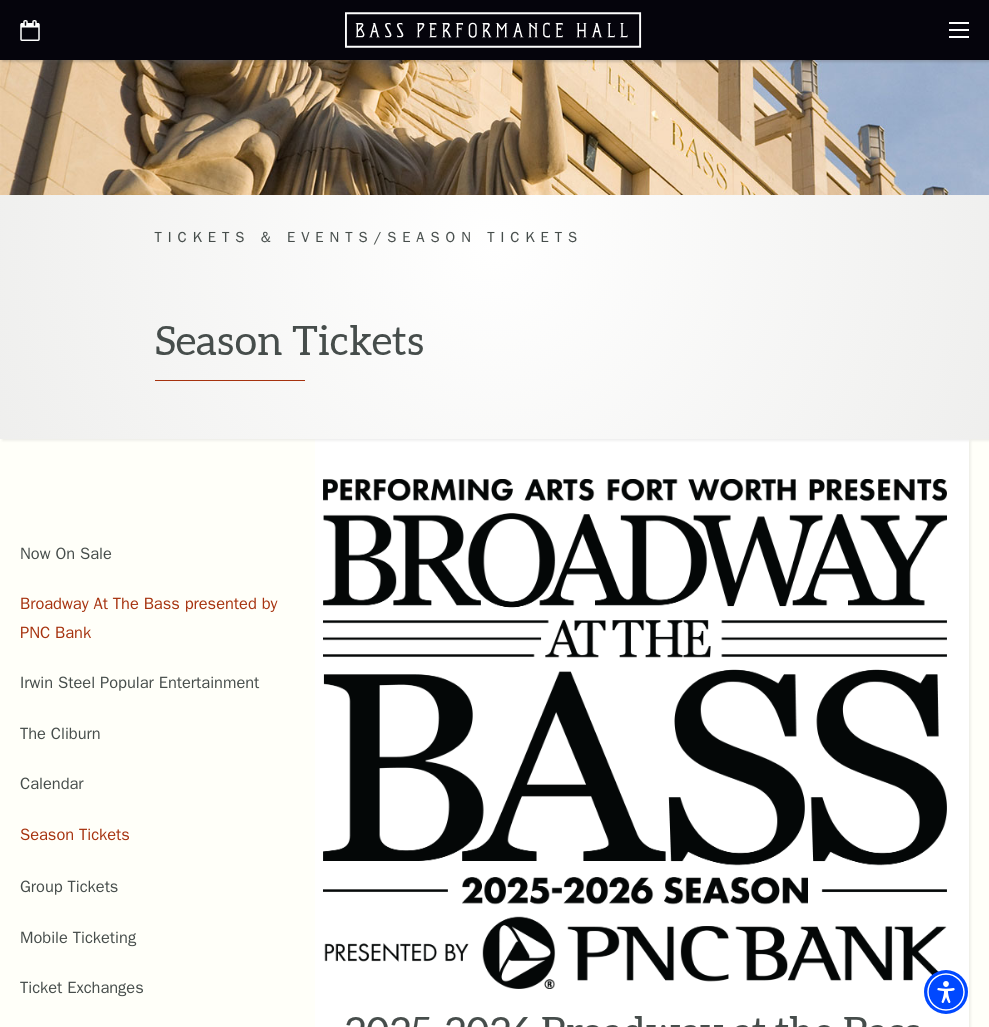click on "Broadway At The Bass presented by PNC Bank" at bounding box center [148, 618] 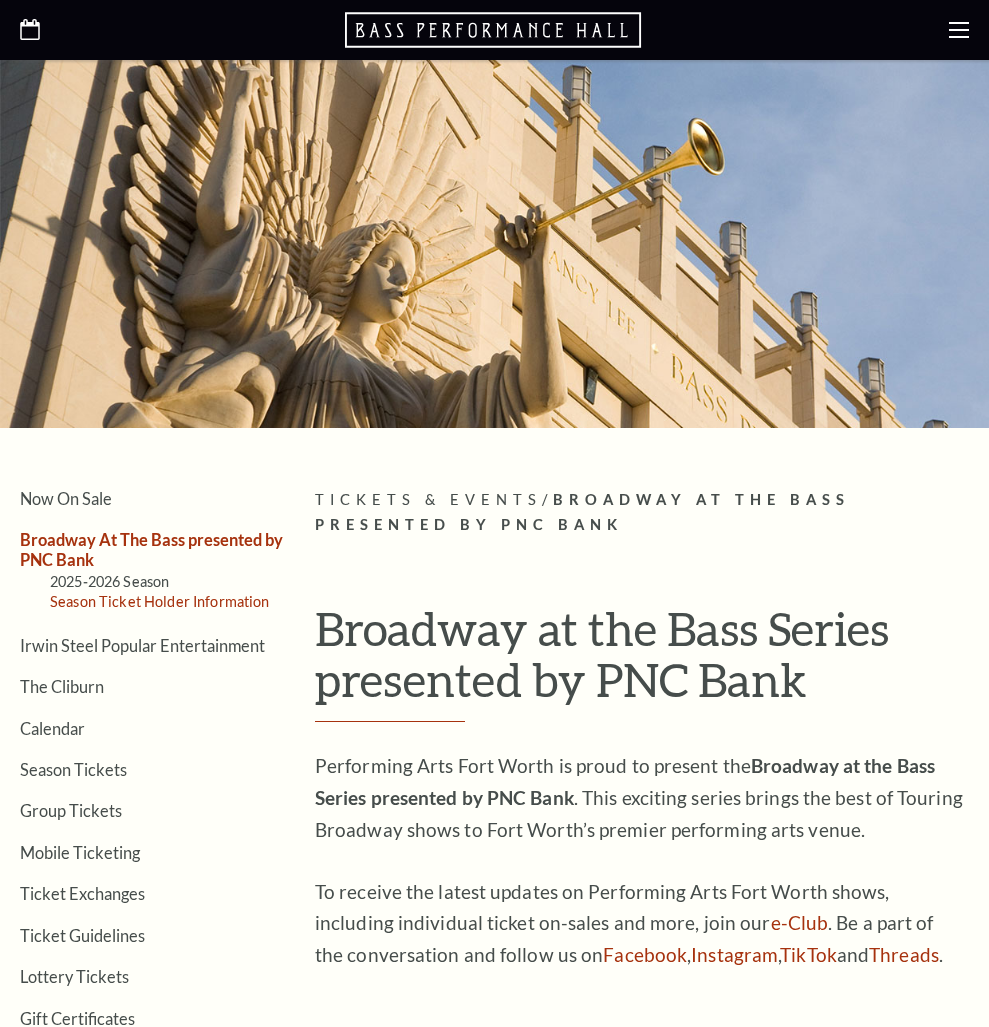 scroll, scrollTop: 0, scrollLeft: 0, axis: both 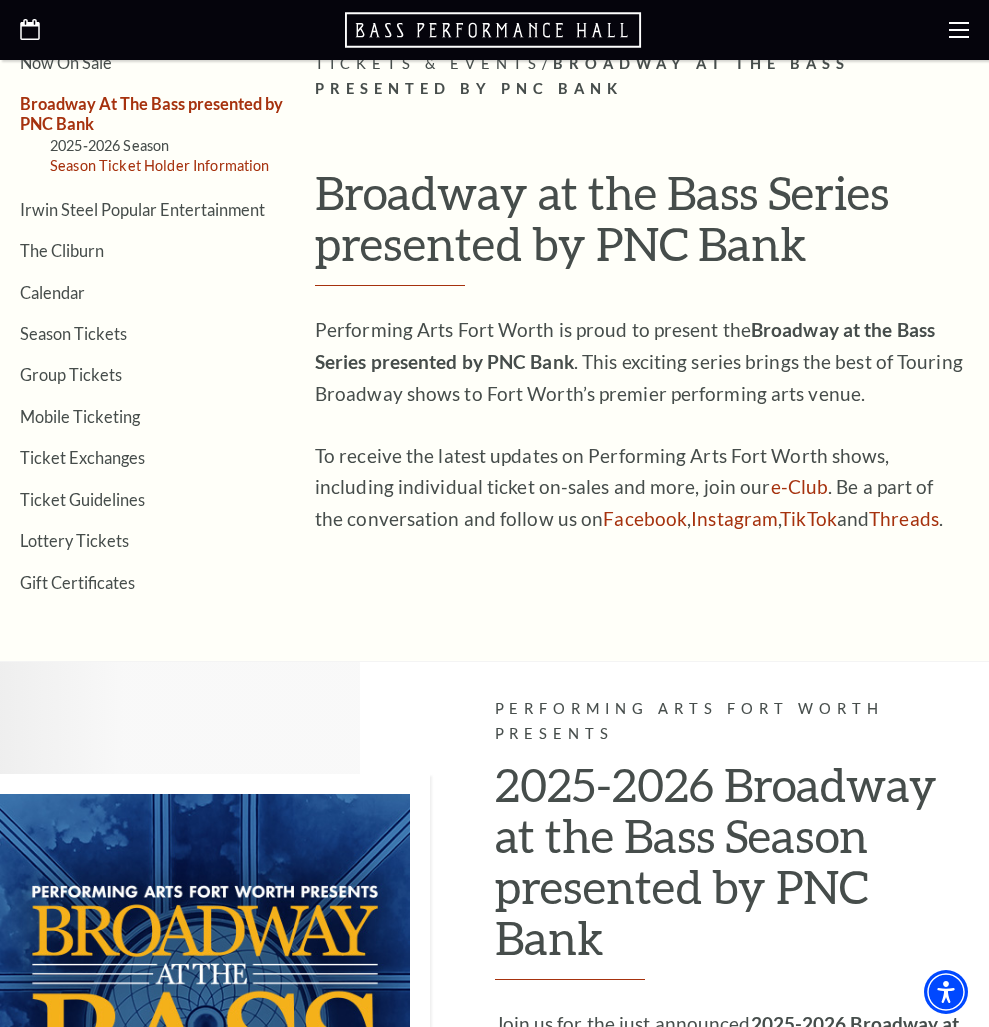 click on "Season Ticket Holder Information" at bounding box center (160, 165) 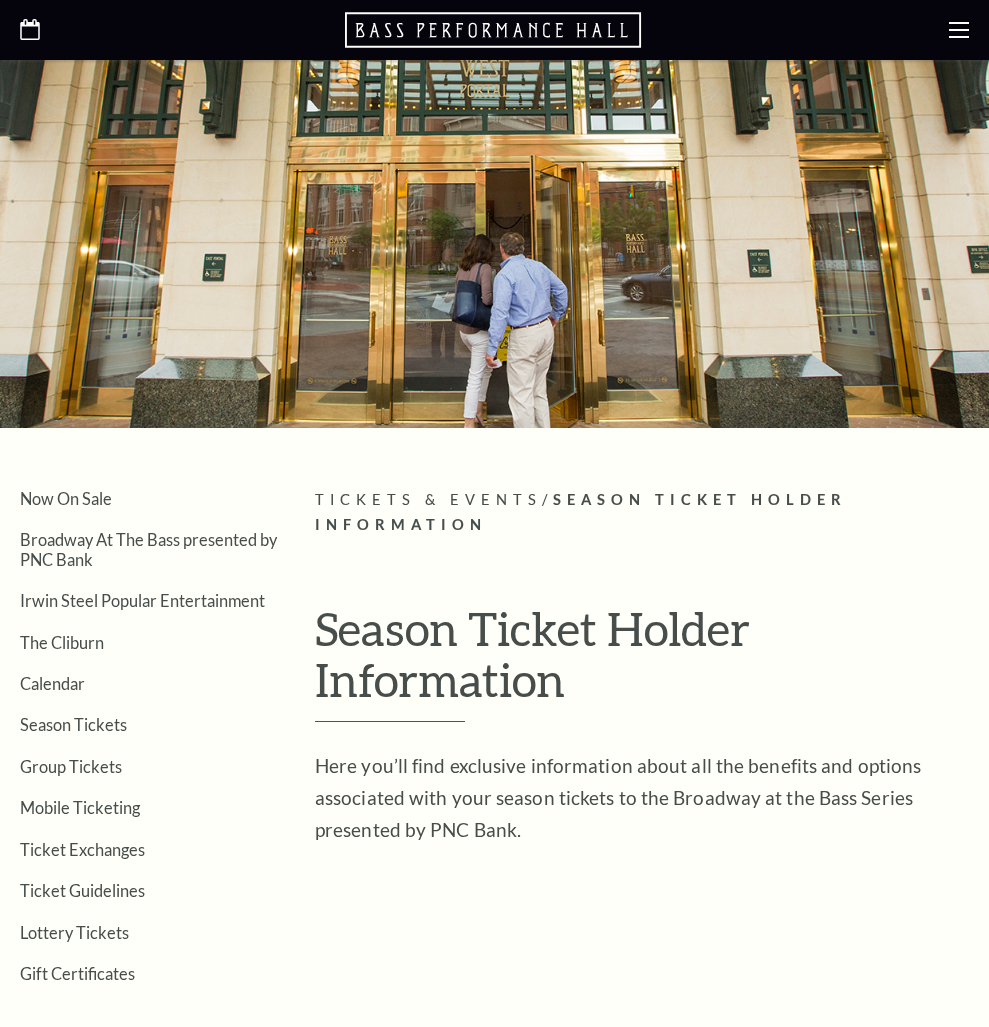 scroll, scrollTop: 0, scrollLeft: 0, axis: both 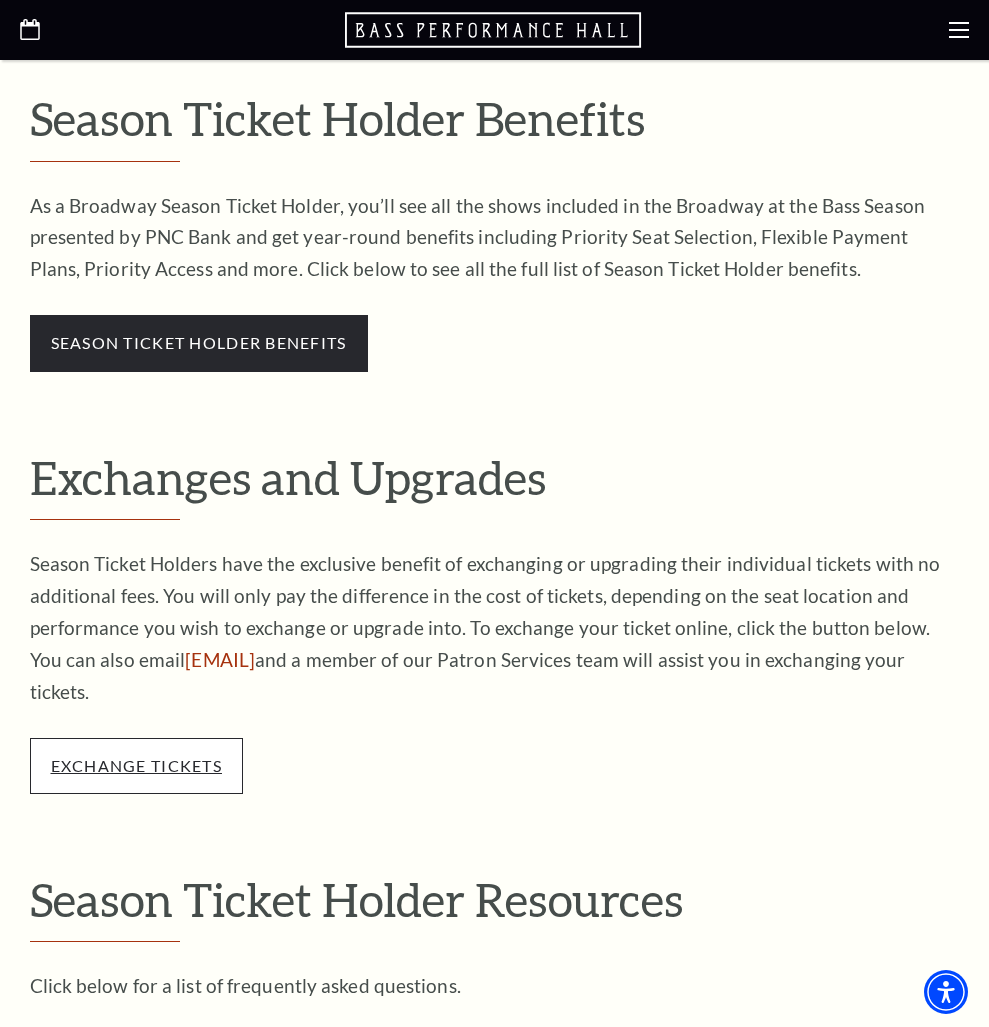 click on "exchange tickets" at bounding box center [136, 765] 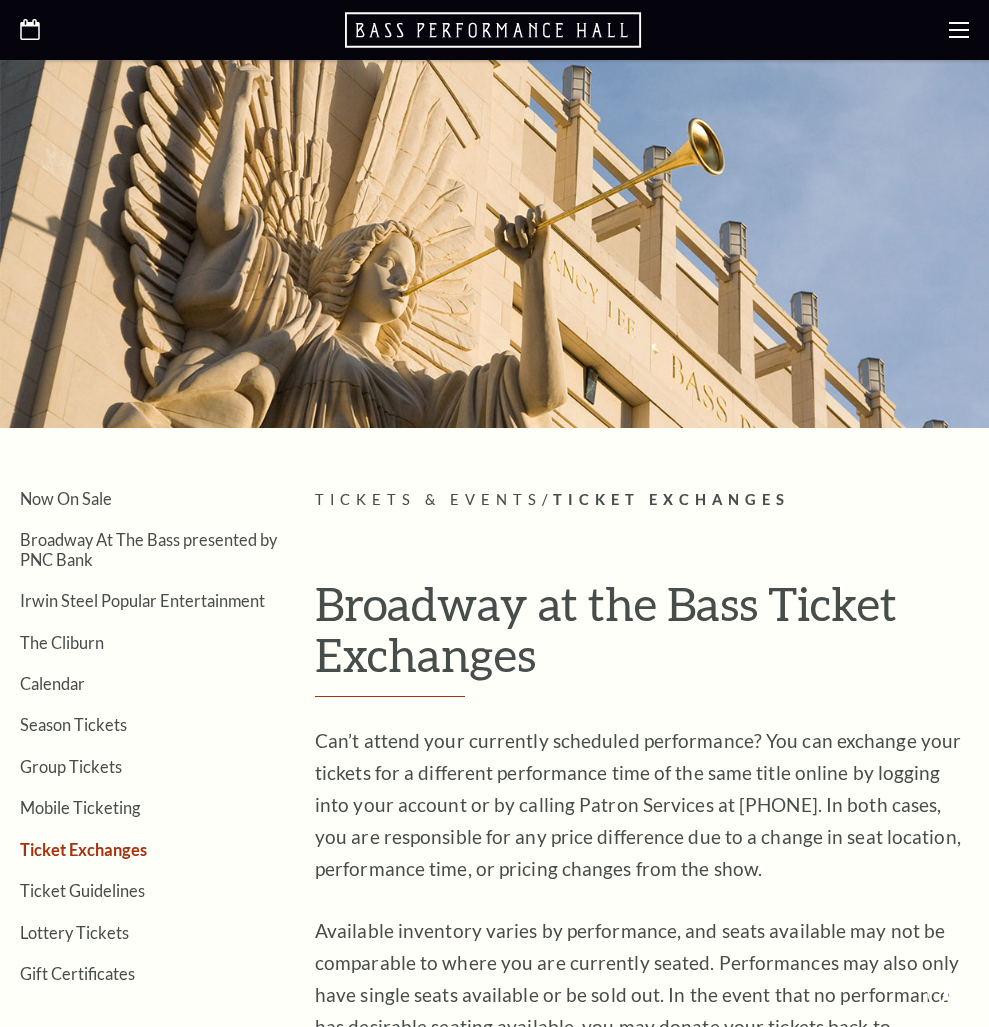 scroll, scrollTop: 0, scrollLeft: 0, axis: both 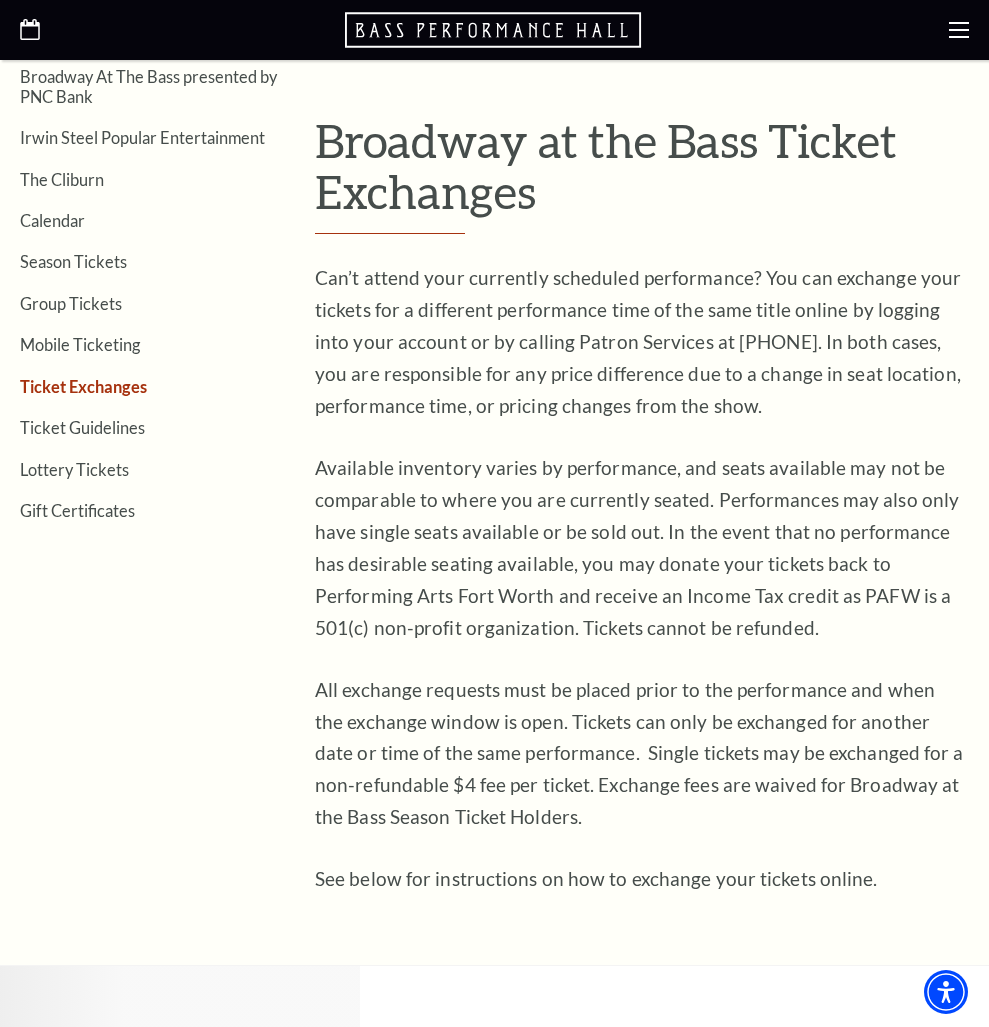 click on "Can’t attend your currently scheduled performance? You can exchange your tickets for a different performance time of the same title online by logging into your account or by calling Patron Services at [PHONE]. In both cases, you are responsible for any price difference due to a change in seat location, performance time, or pricing changes from the show." at bounding box center [640, 342] 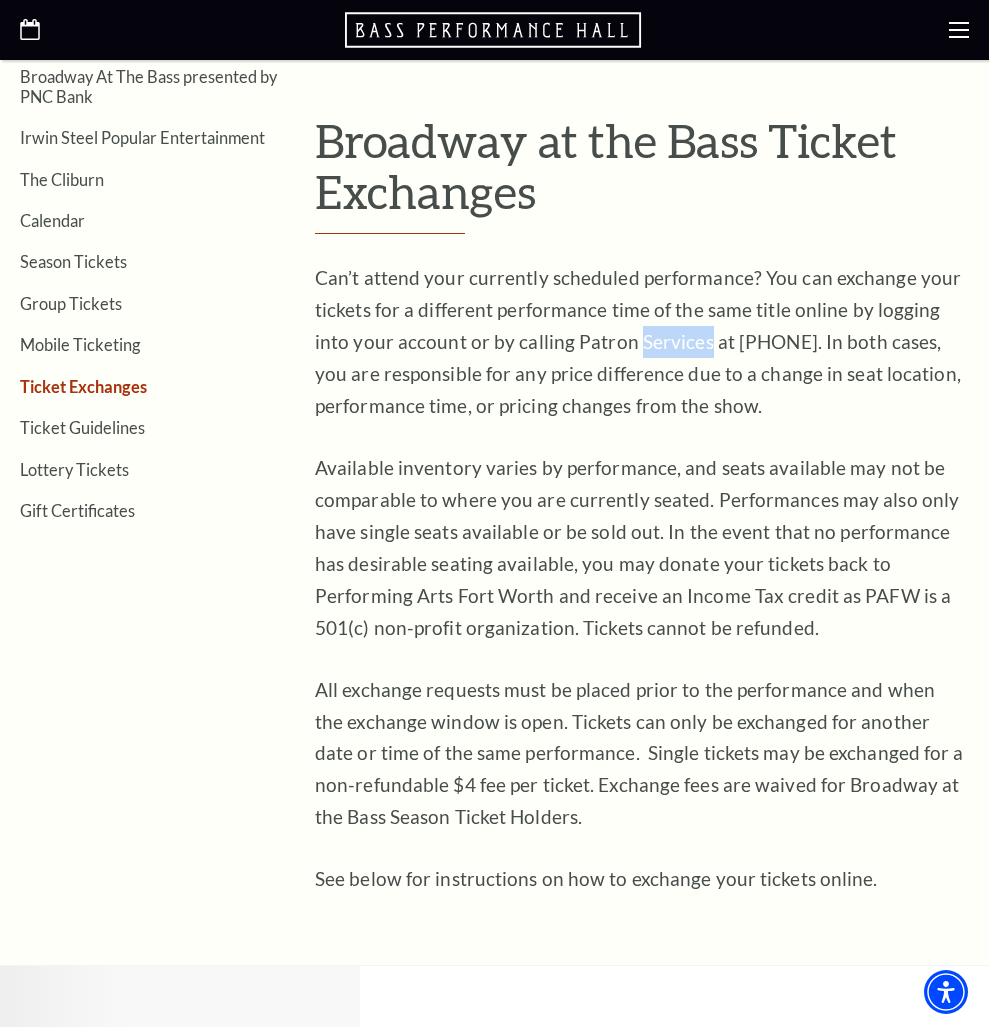 click on "Can’t attend your currently scheduled performance? You can exchange your tickets for a different performance time of the same title online by logging into your account or by calling Patron Services at [PHONE]. In both cases, you are responsible for any price difference due to a change in seat location, performance time, or pricing changes from the show." at bounding box center [640, 342] 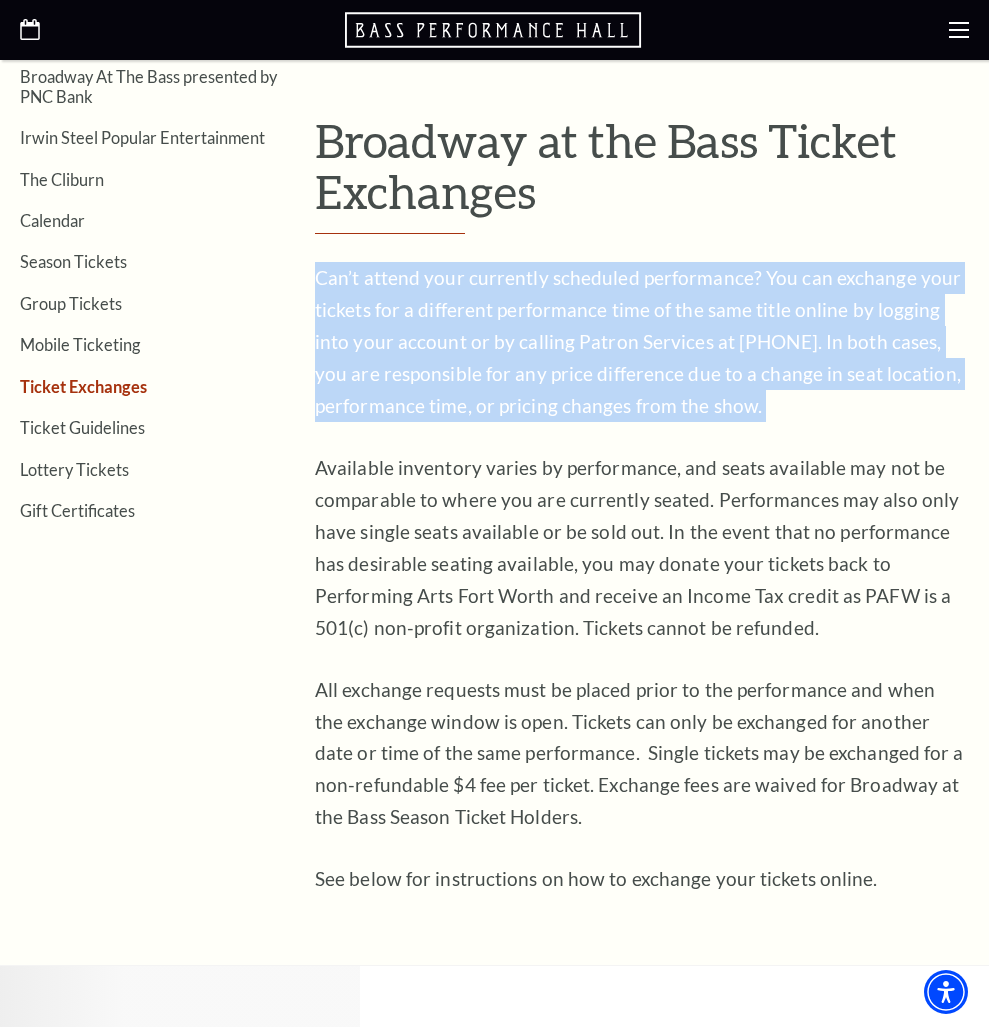 click on "Can’t attend your currently scheduled performance? You can exchange your tickets for a different performance time of the same title online by logging into your account or by calling Patron Services at [PHONE]. In both cases, you are responsible for any price difference due to a change in seat location, performance time, or pricing changes from the show." at bounding box center [640, 342] 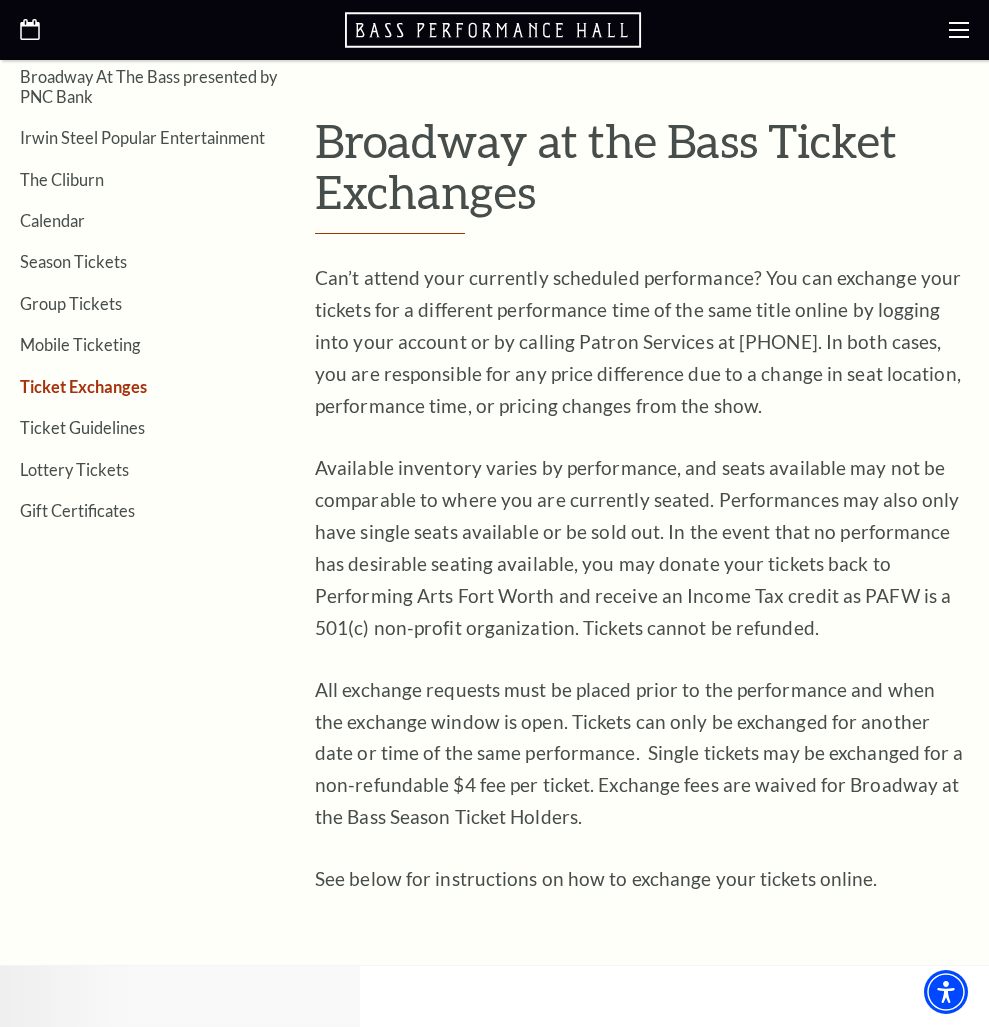 drag, startPoint x: 886, startPoint y: 405, endPoint x: 316, endPoint y: 275, distance: 584.63666 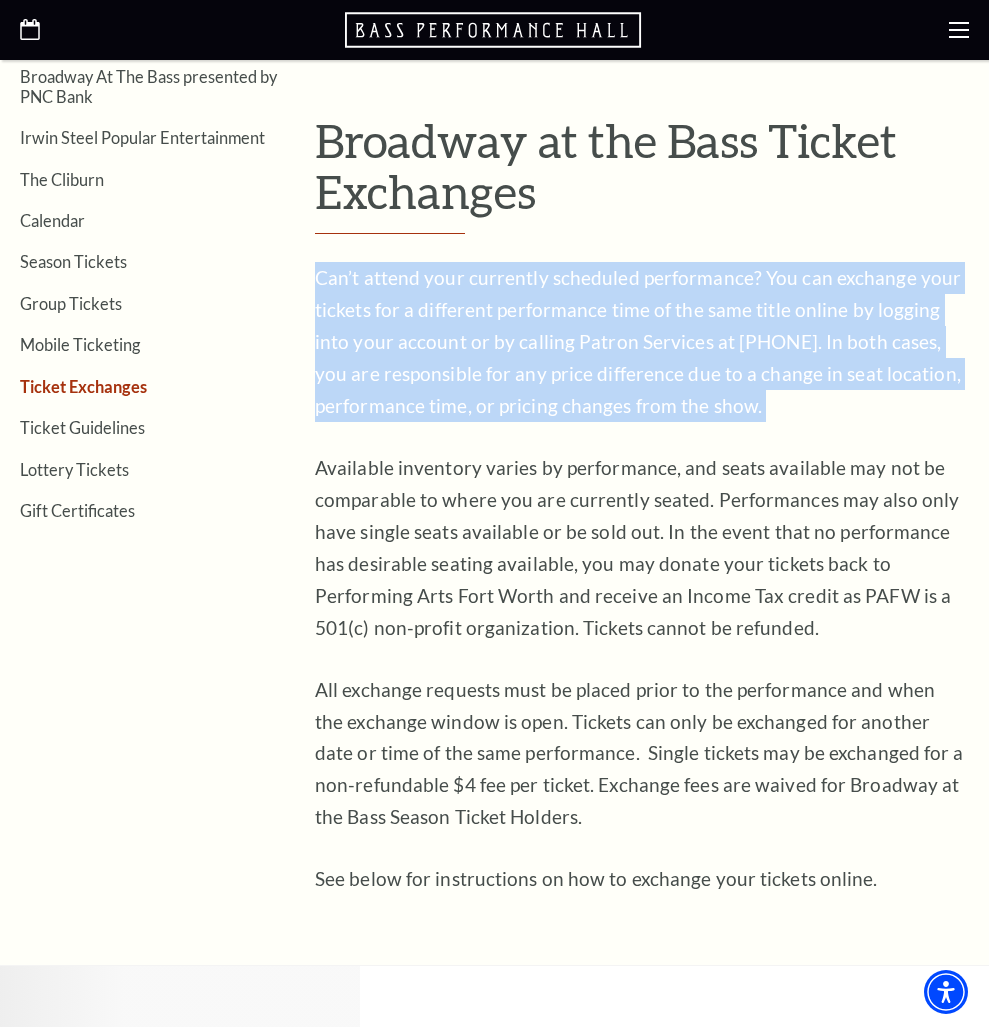 drag, startPoint x: 314, startPoint y: 272, endPoint x: 923, endPoint y: 408, distance: 624.0008 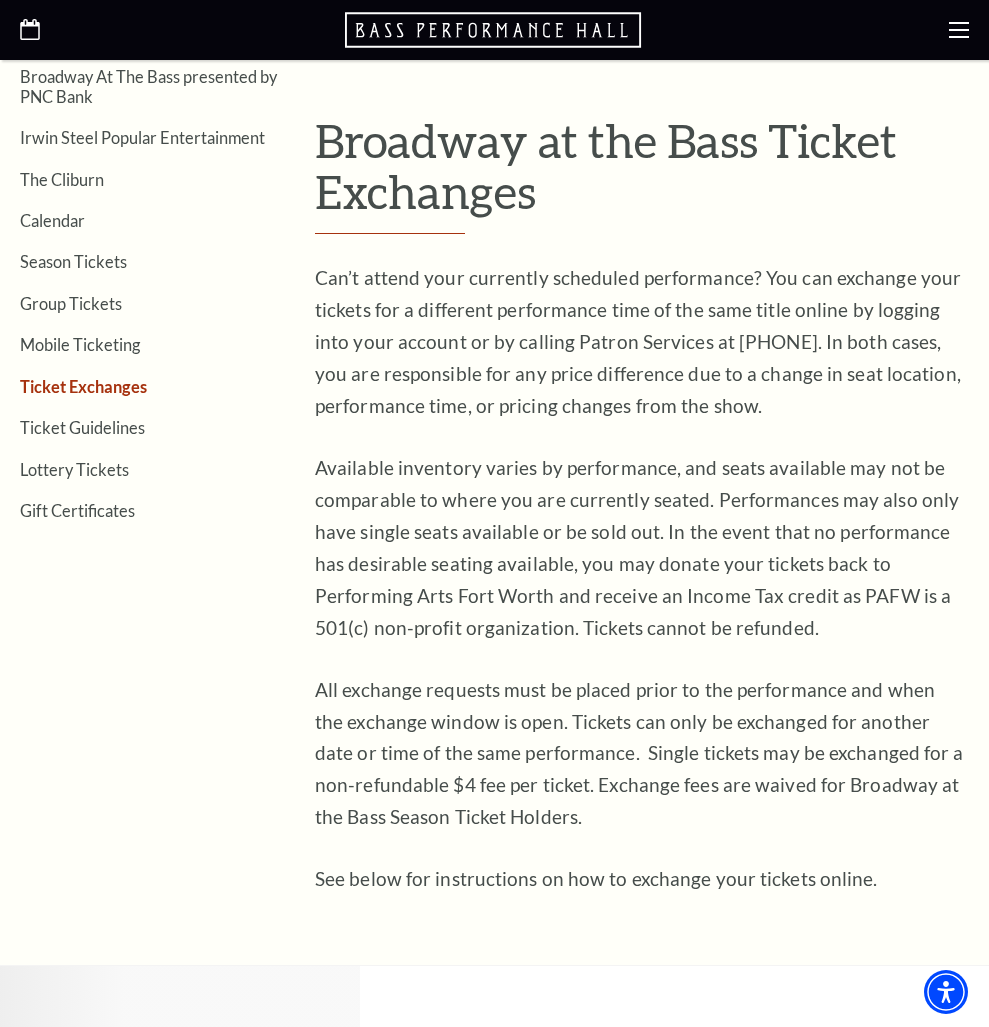 drag, startPoint x: 892, startPoint y: 404, endPoint x: 313, endPoint y: 277, distance: 592.7647 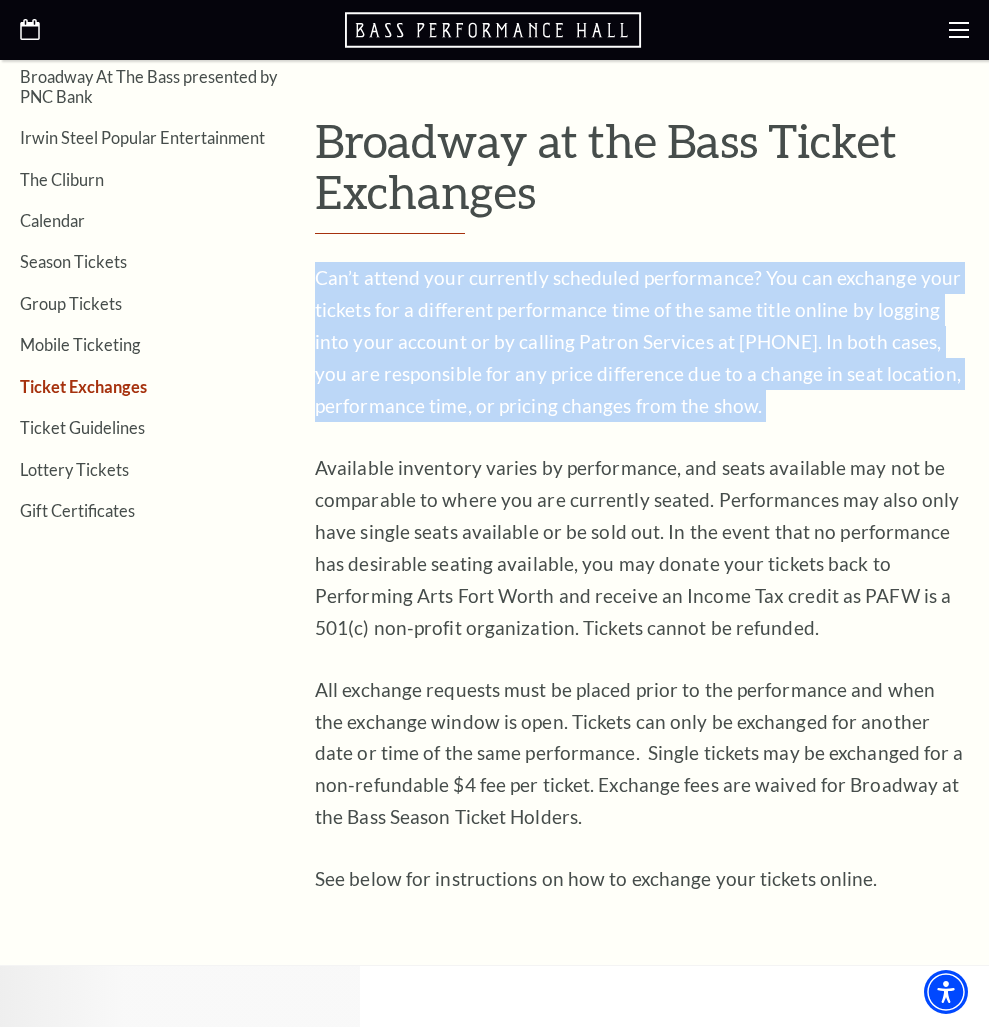 drag, startPoint x: 313, startPoint y: 277, endPoint x: 850, endPoint y: 412, distance: 553.7093 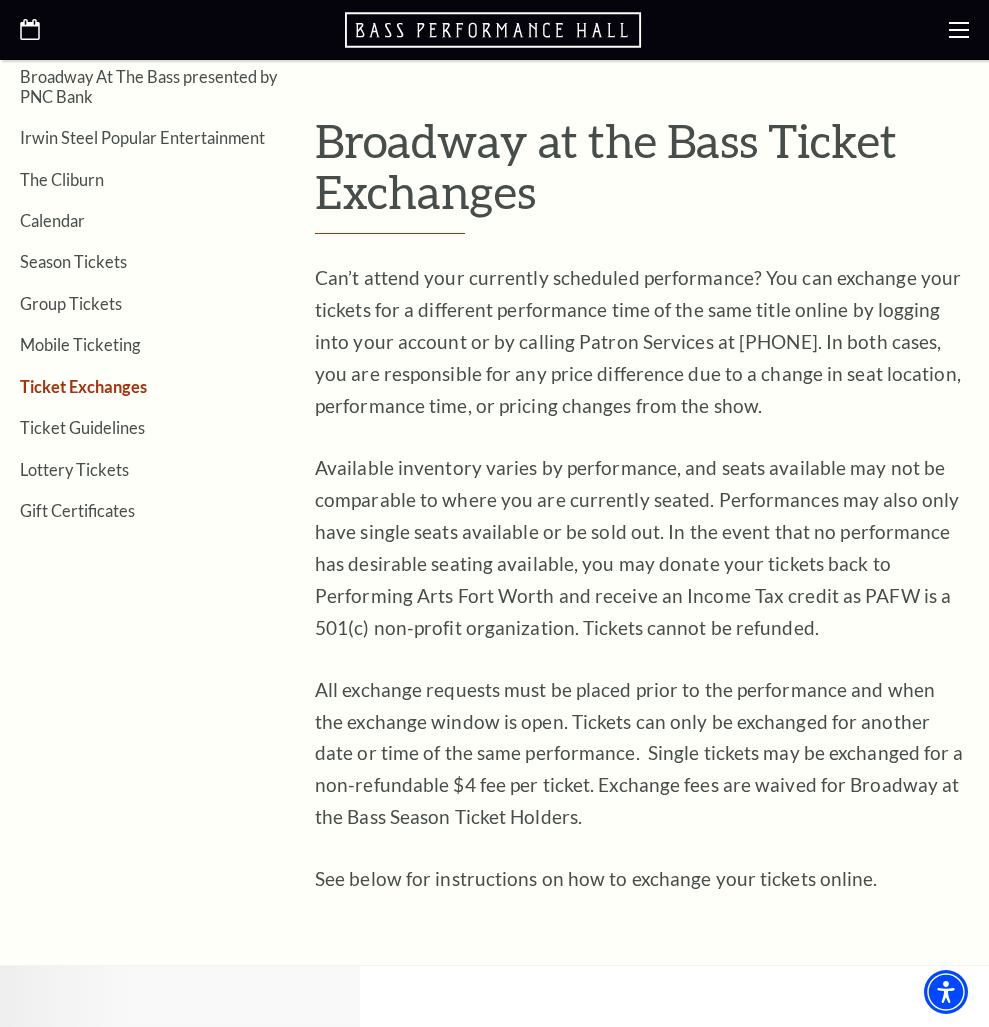 drag, startPoint x: 320, startPoint y: 284, endPoint x: 827, endPoint y: 402, distance: 520.55066 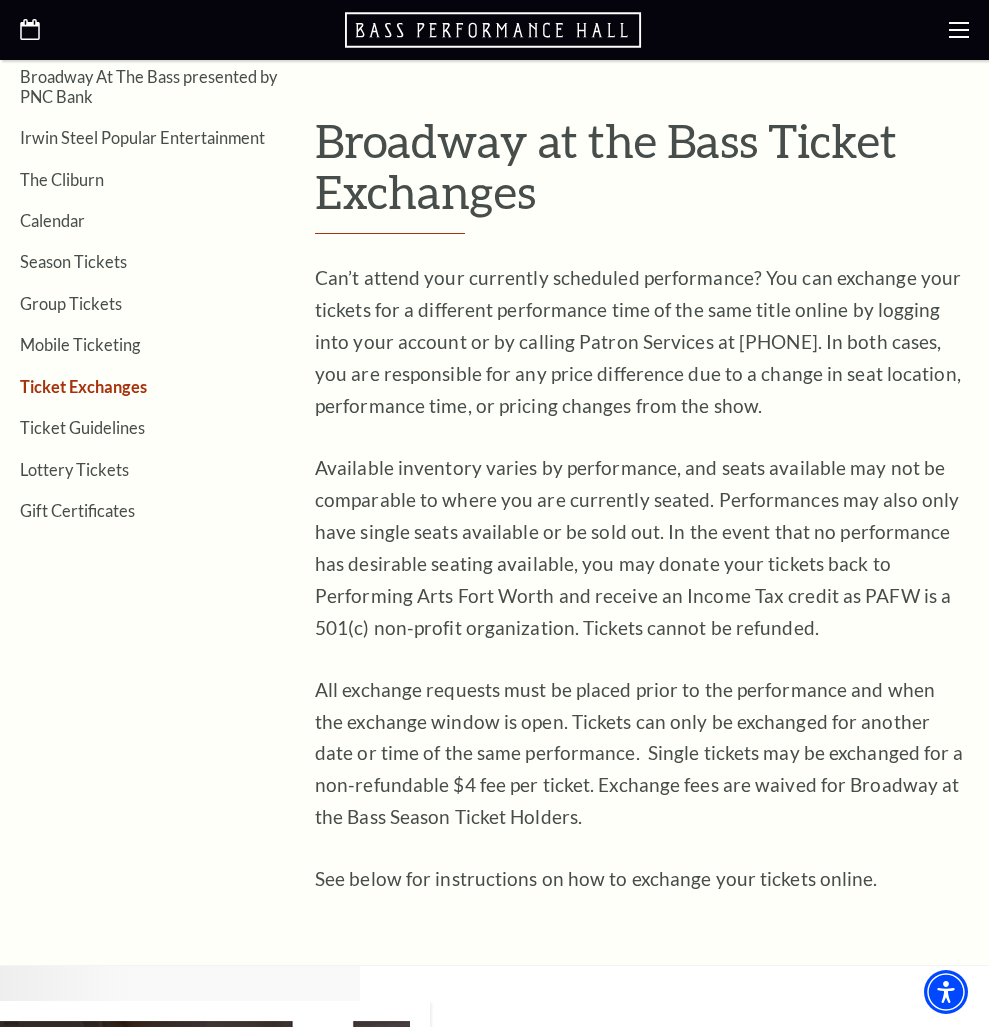 scroll, scrollTop: 694, scrollLeft: 0, axis: vertical 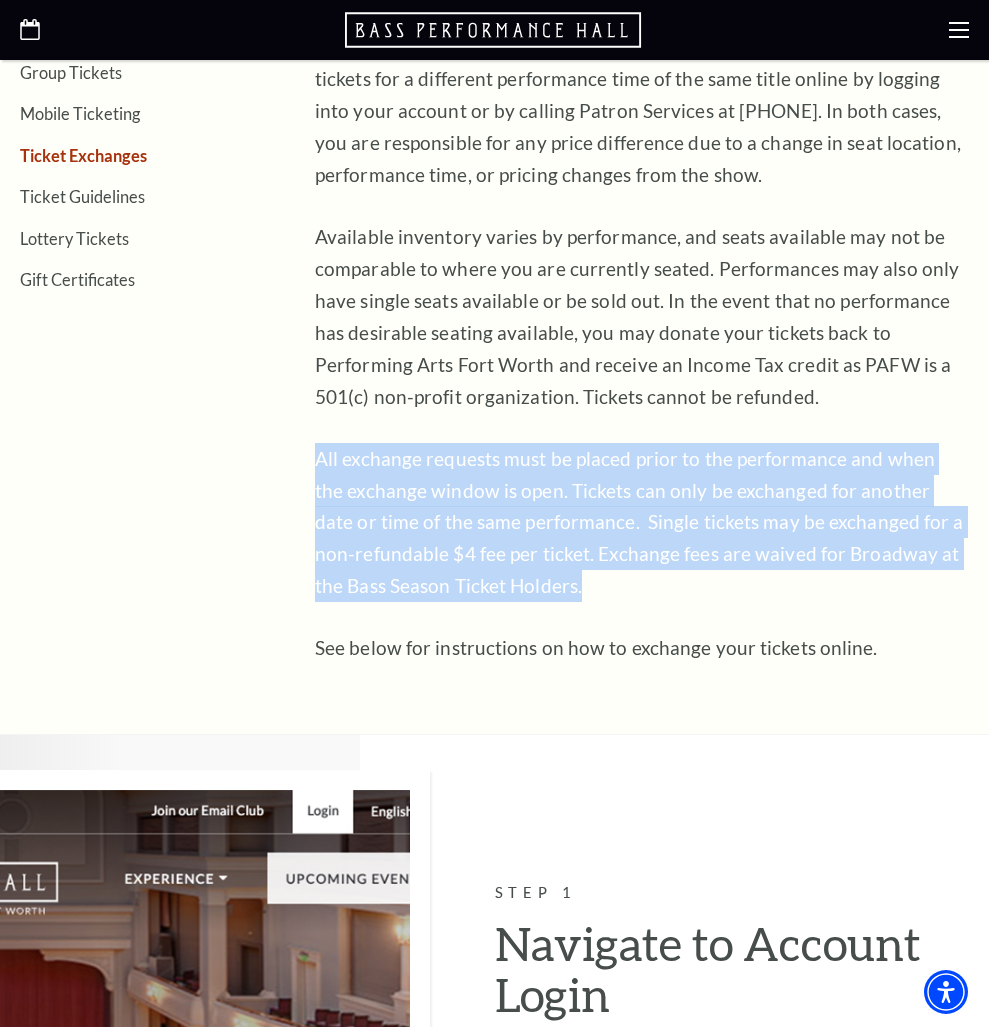 drag, startPoint x: 317, startPoint y: 445, endPoint x: 556, endPoint y: 565, distance: 267.4341 